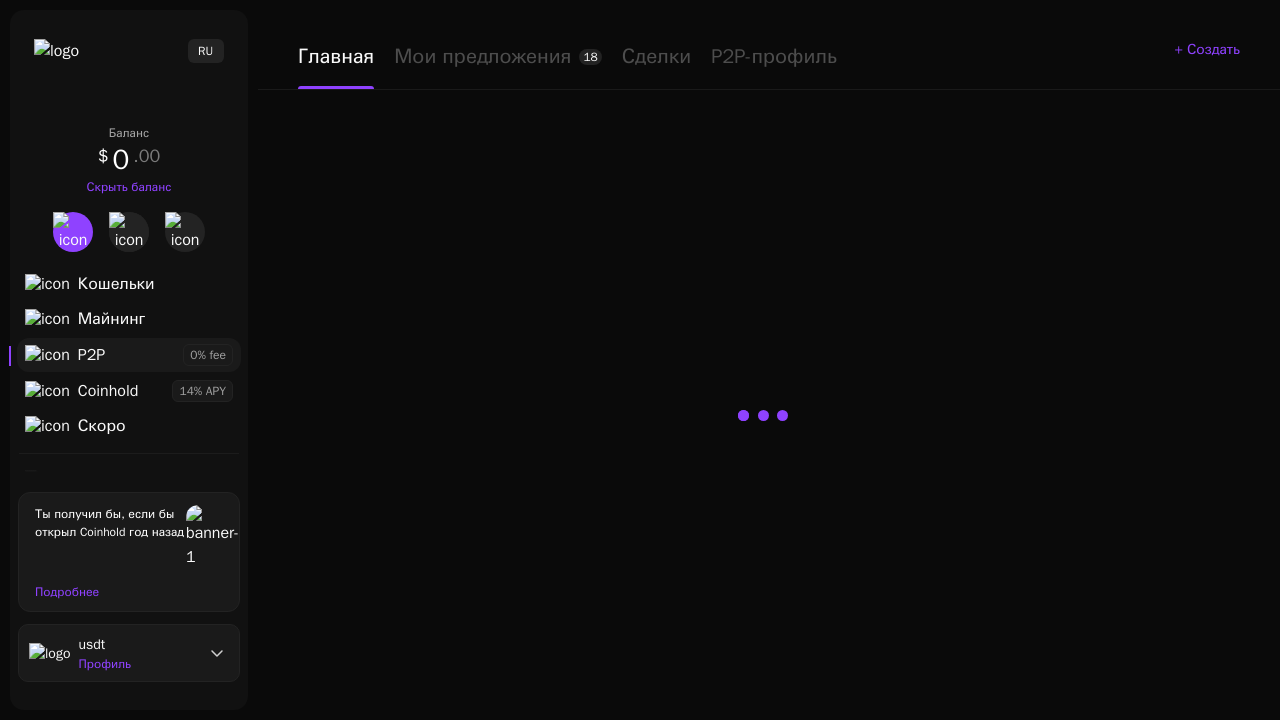 scroll, scrollTop: 0, scrollLeft: 0, axis: both 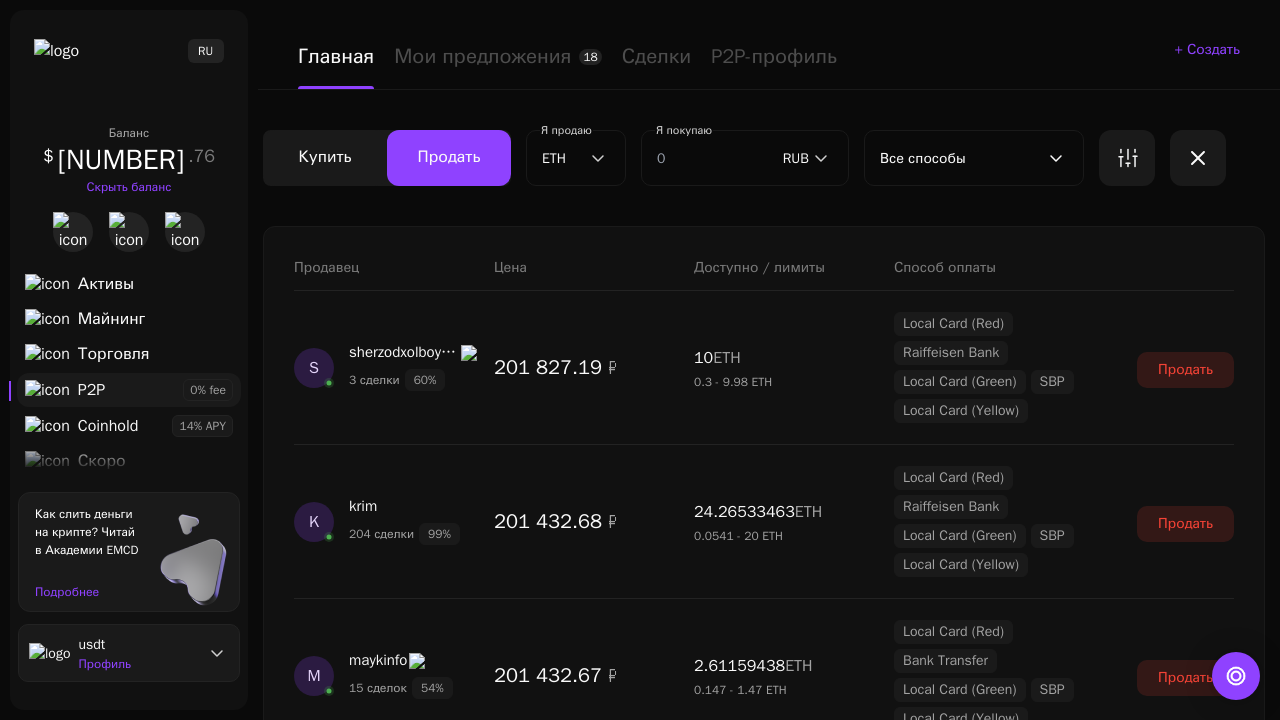 click on "Показать еще" at bounding box center [764, 2484] 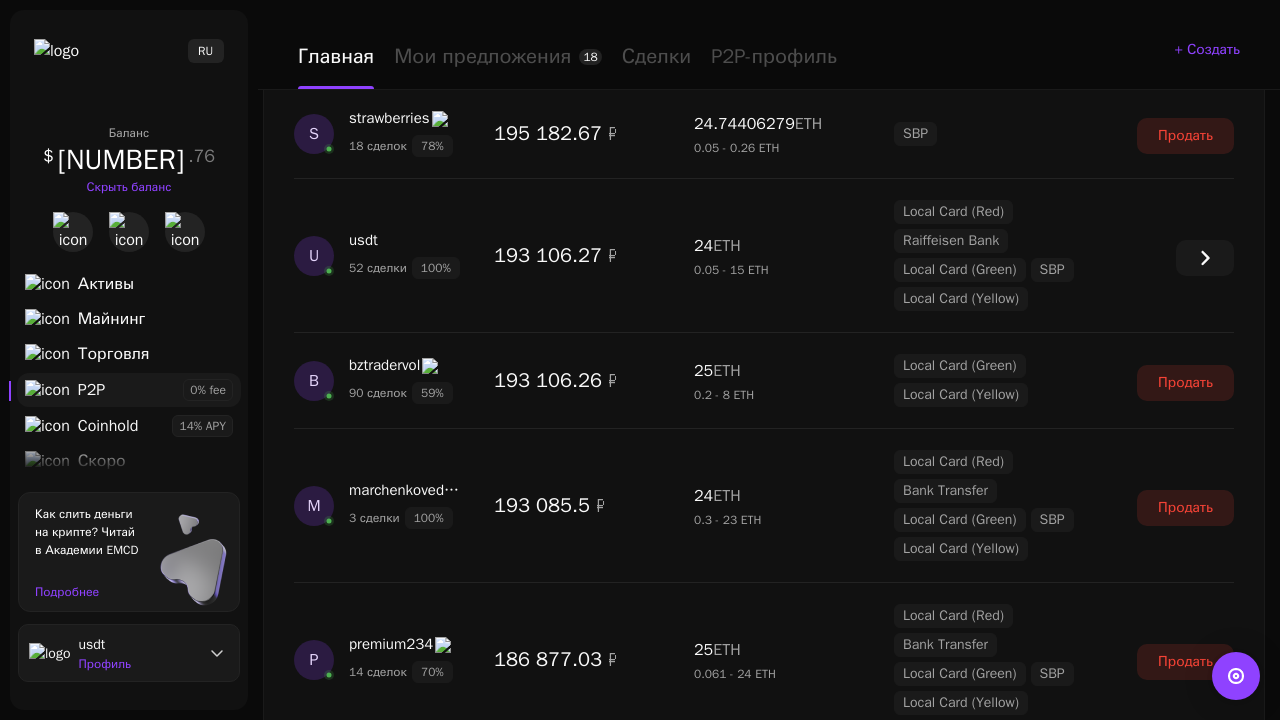 scroll, scrollTop: 1814, scrollLeft: 0, axis: vertical 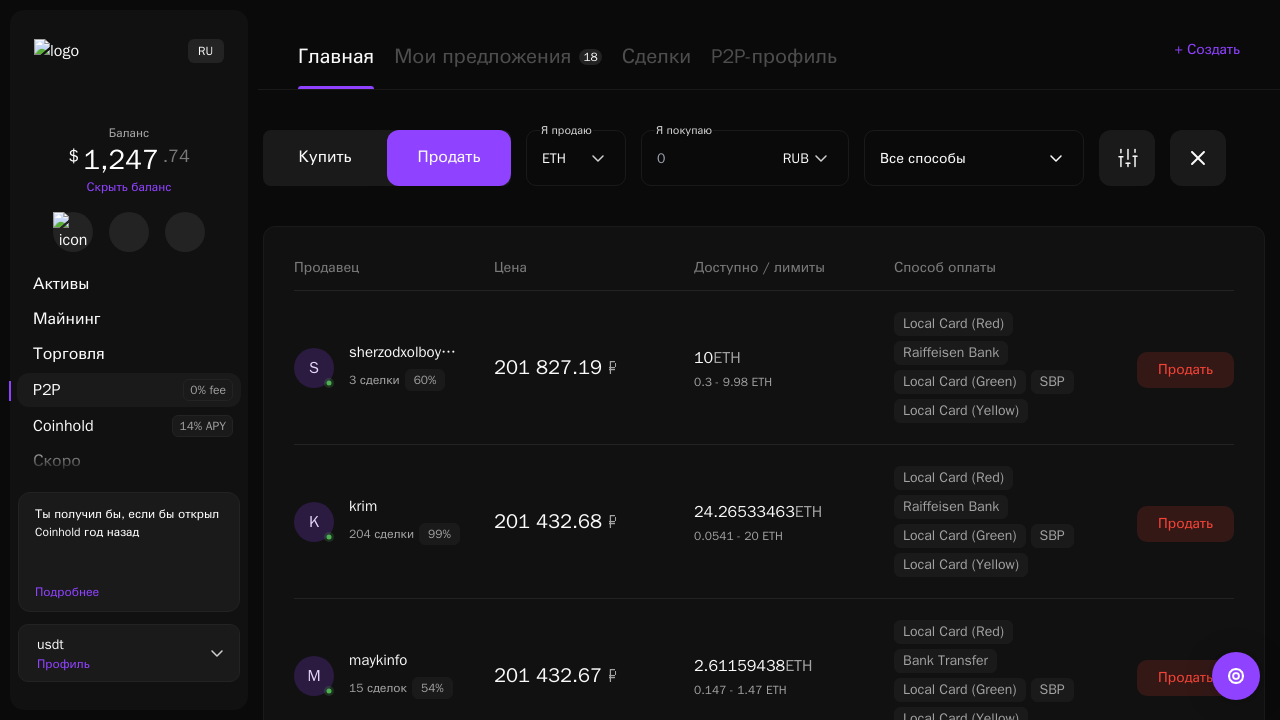 click on "Показать еще" at bounding box center [764, 2484] 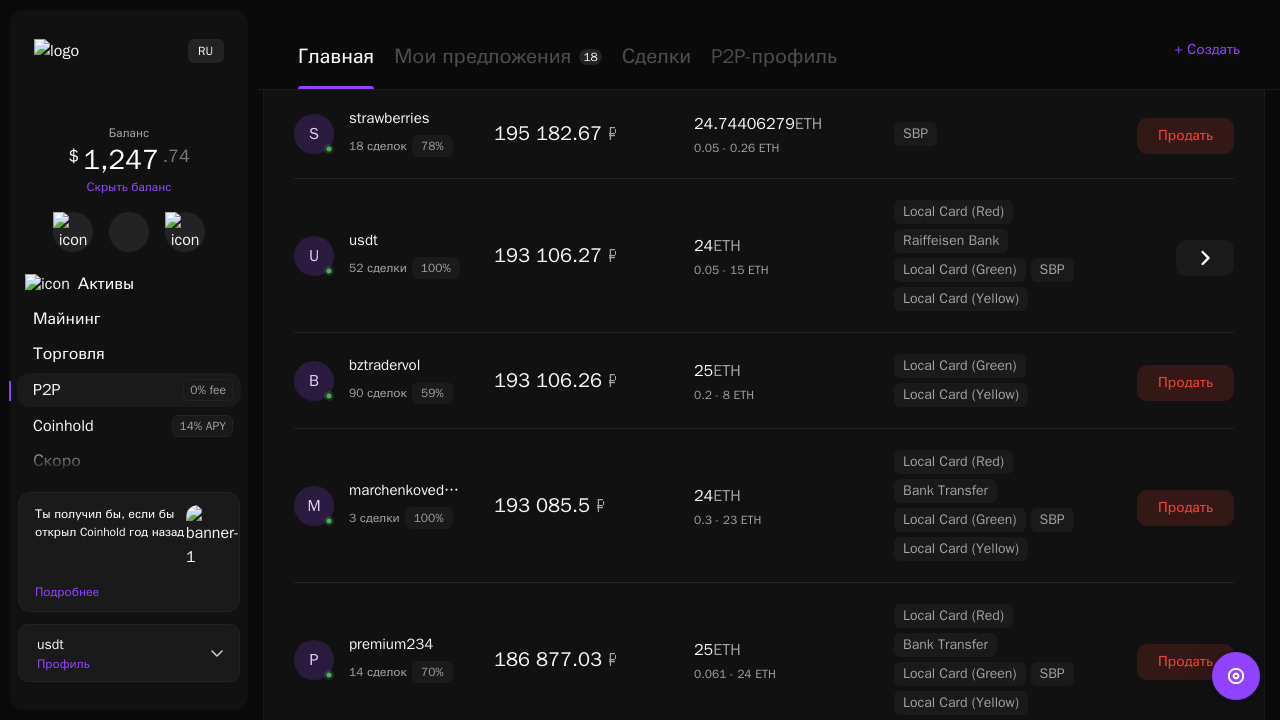 scroll, scrollTop: 1814, scrollLeft: 0, axis: vertical 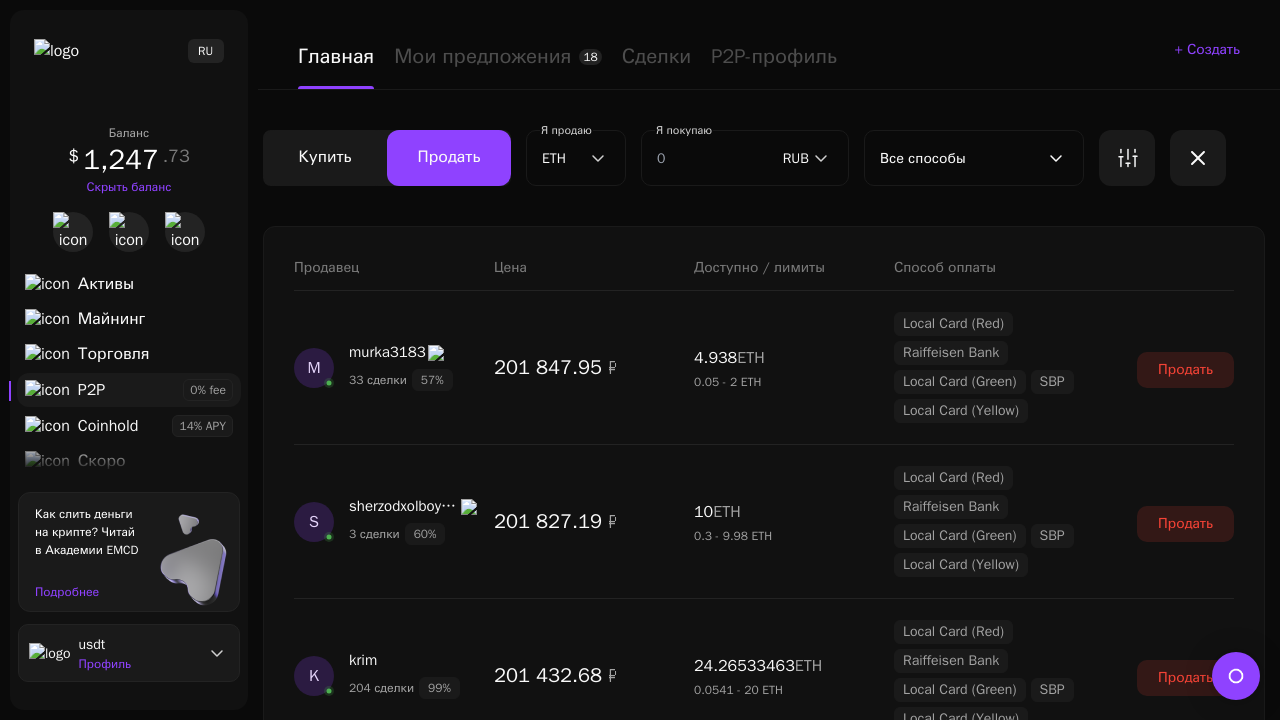 click on "Показать еще" at bounding box center [764, 2484] 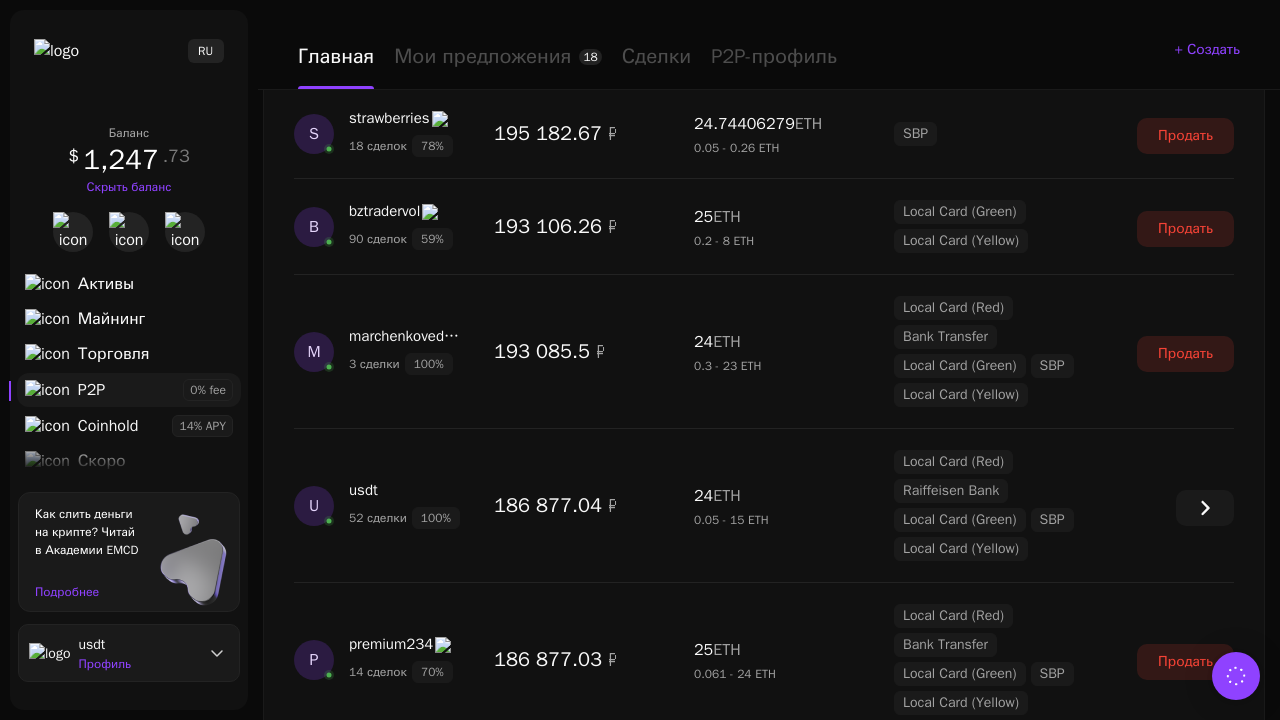scroll, scrollTop: 1814, scrollLeft: 0, axis: vertical 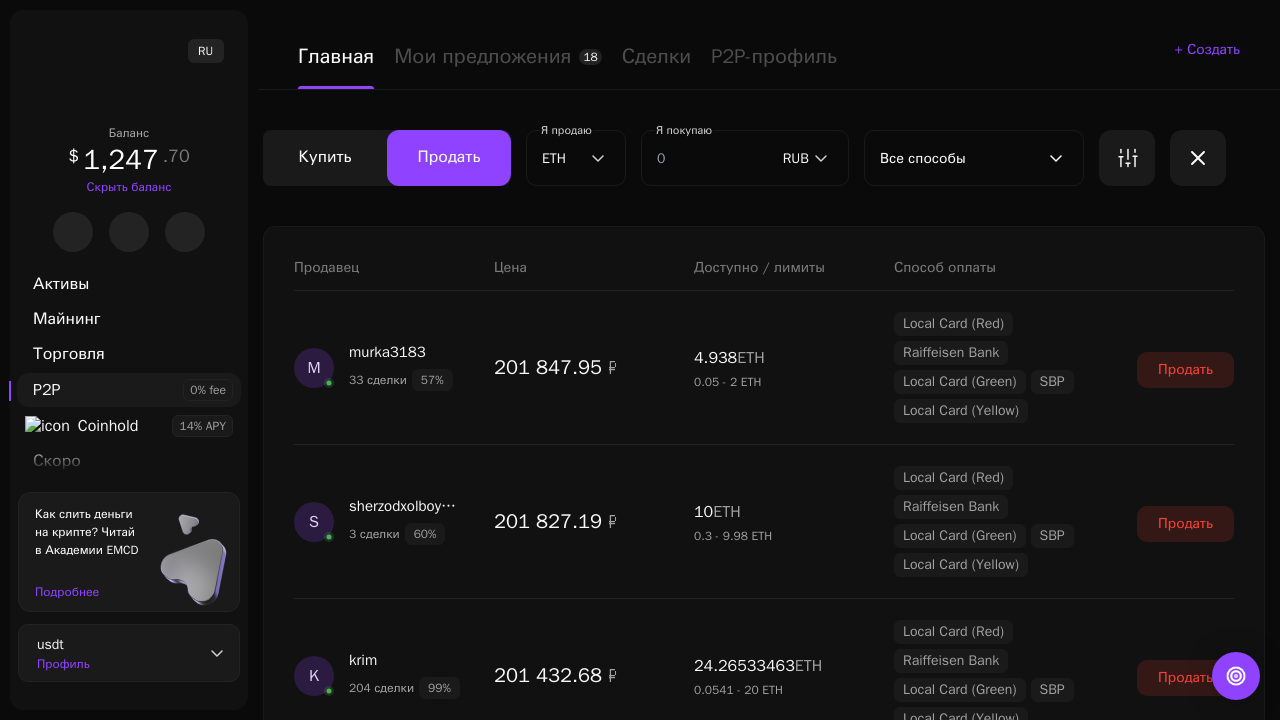 click on "Показать еще" at bounding box center [764, 2484] 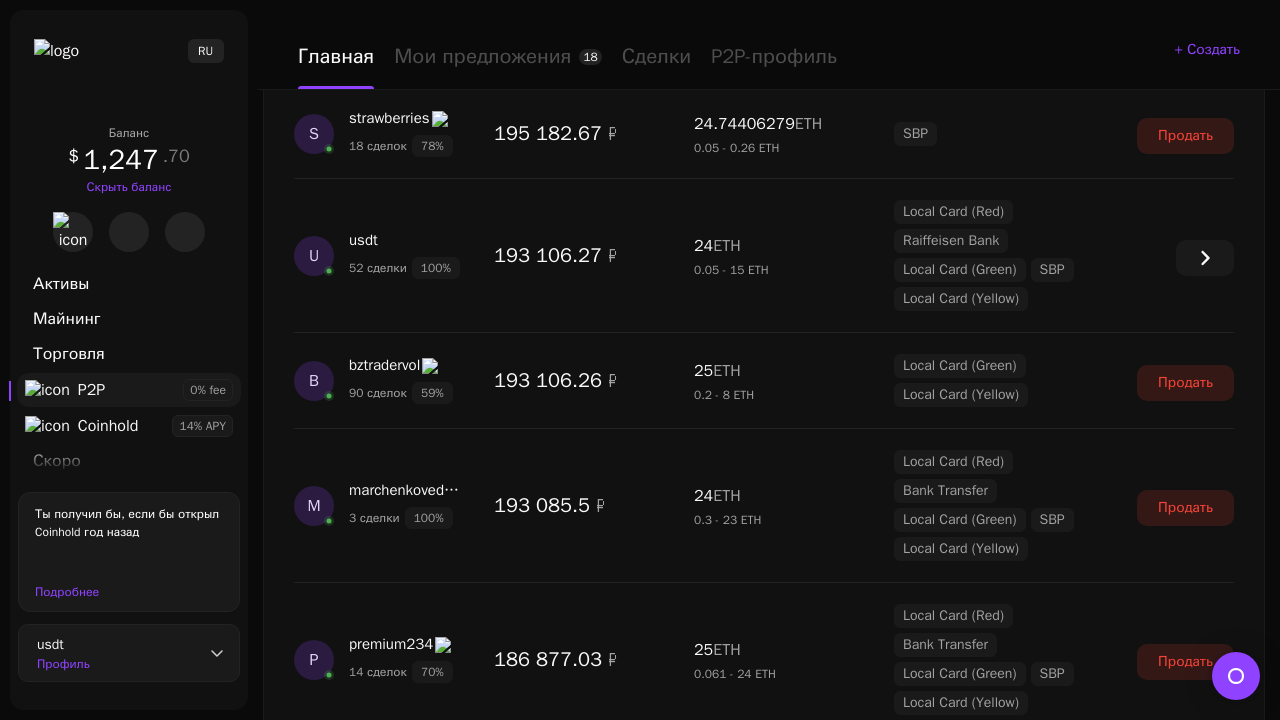 scroll, scrollTop: 1814, scrollLeft: 0, axis: vertical 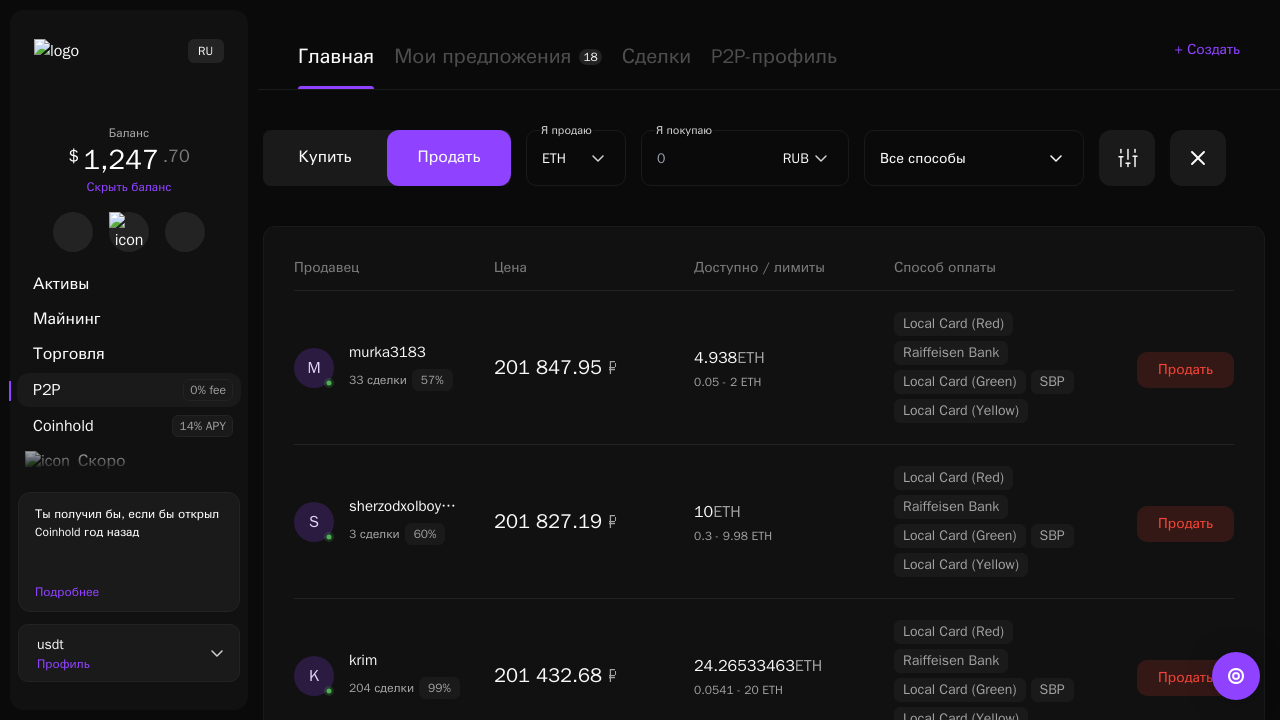 click on "Показать еще" at bounding box center (764, 2484) 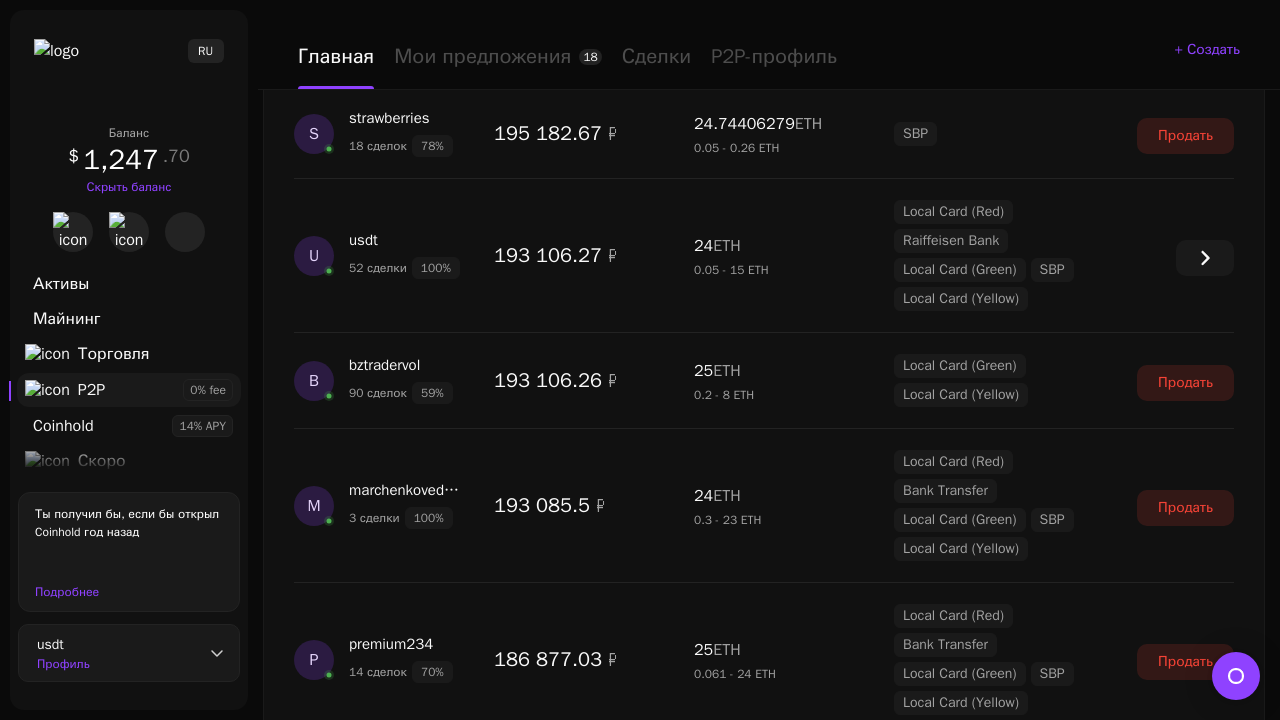 scroll, scrollTop: 1814, scrollLeft: 0, axis: vertical 